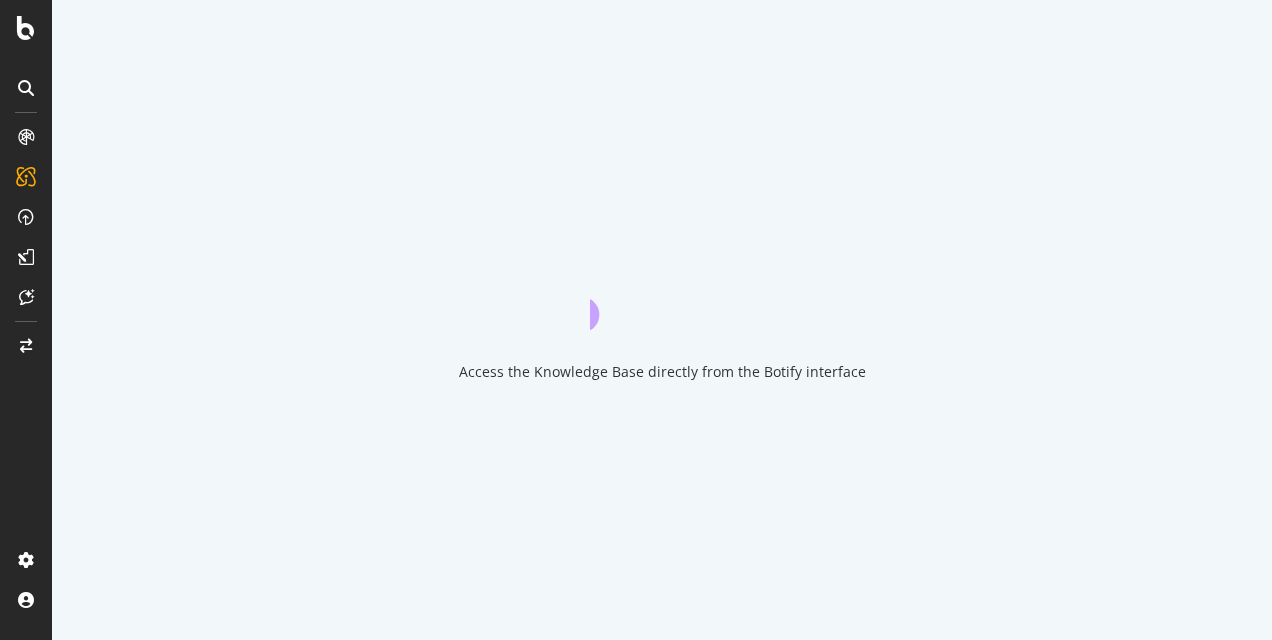 scroll, scrollTop: 0, scrollLeft: 0, axis: both 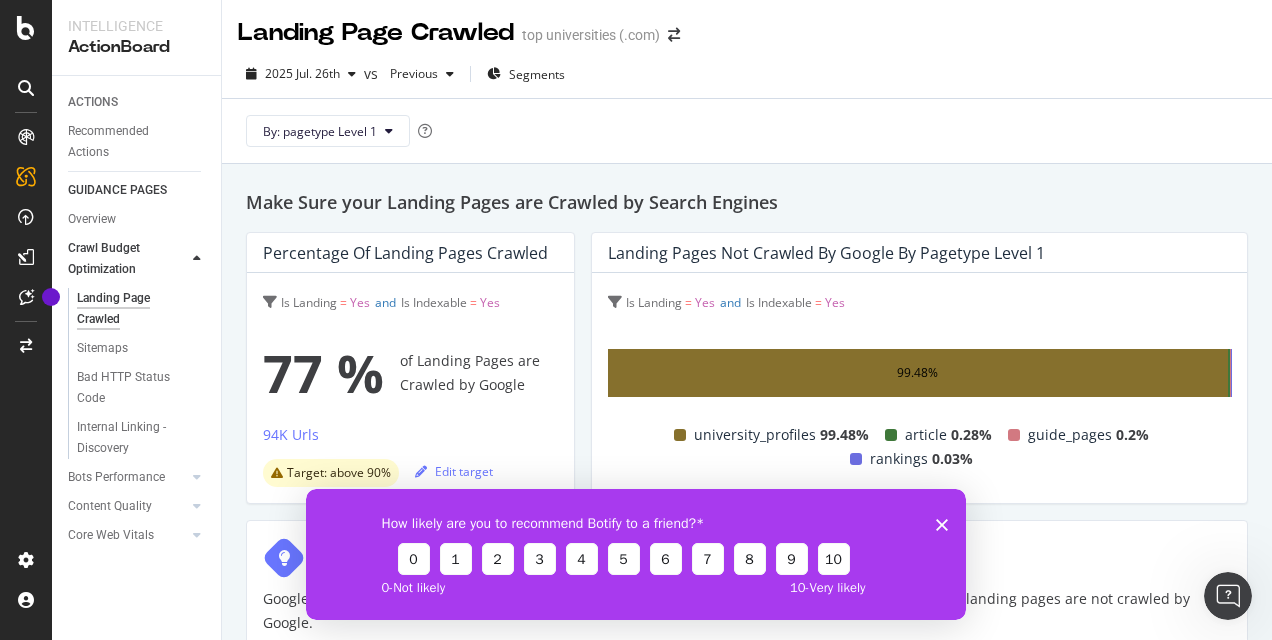 click 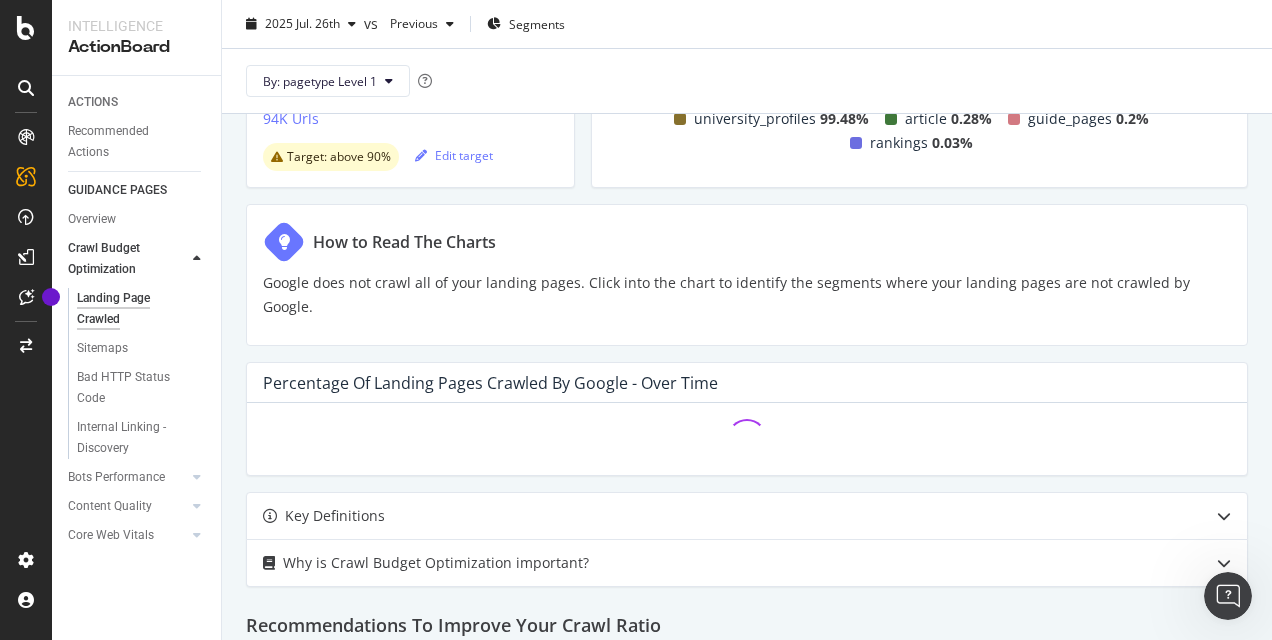 scroll, scrollTop: 610, scrollLeft: 0, axis: vertical 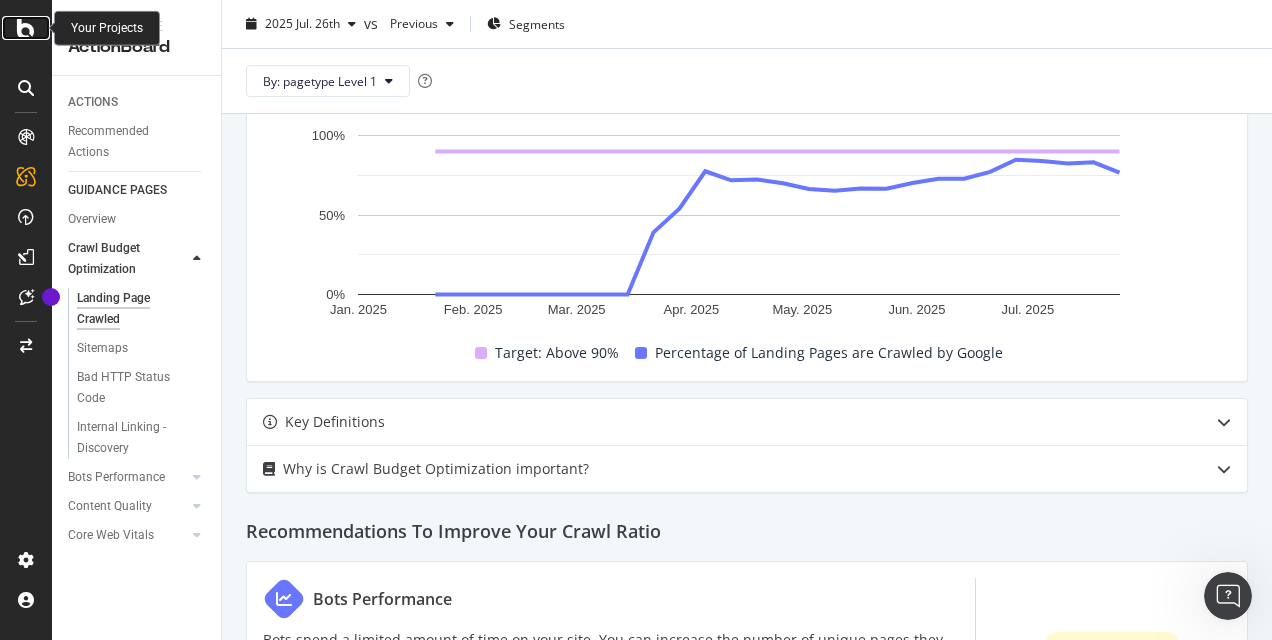 click at bounding box center [26, 28] 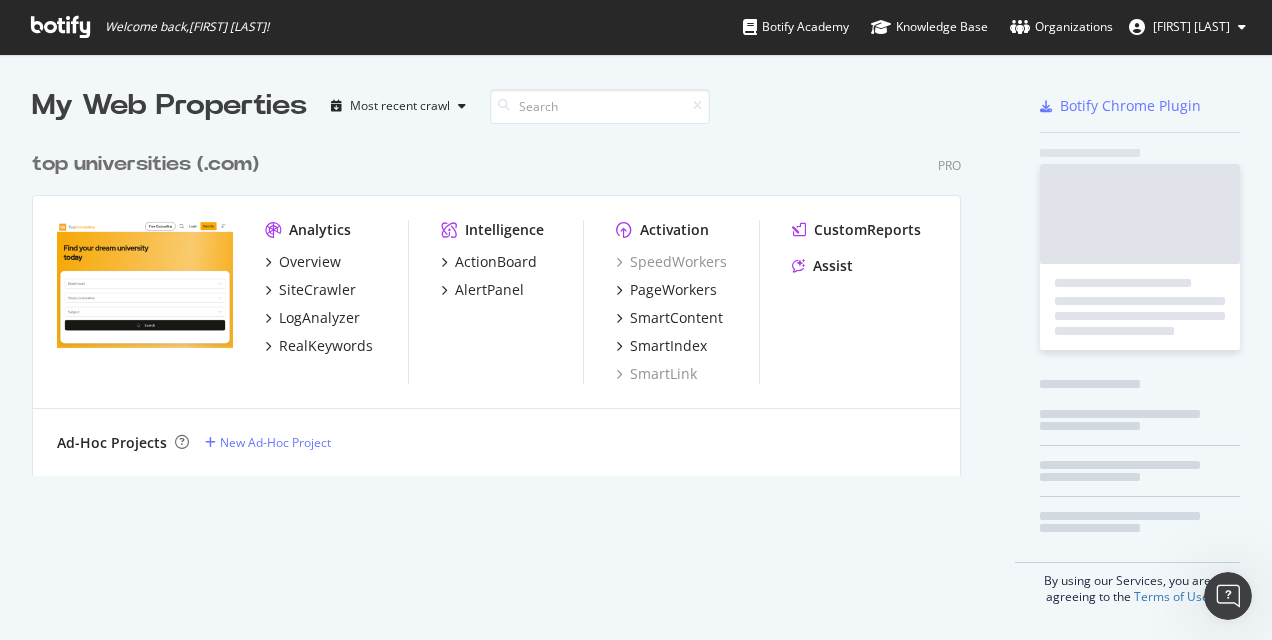 scroll, scrollTop: 624, scrollLeft: 1241, axis: both 